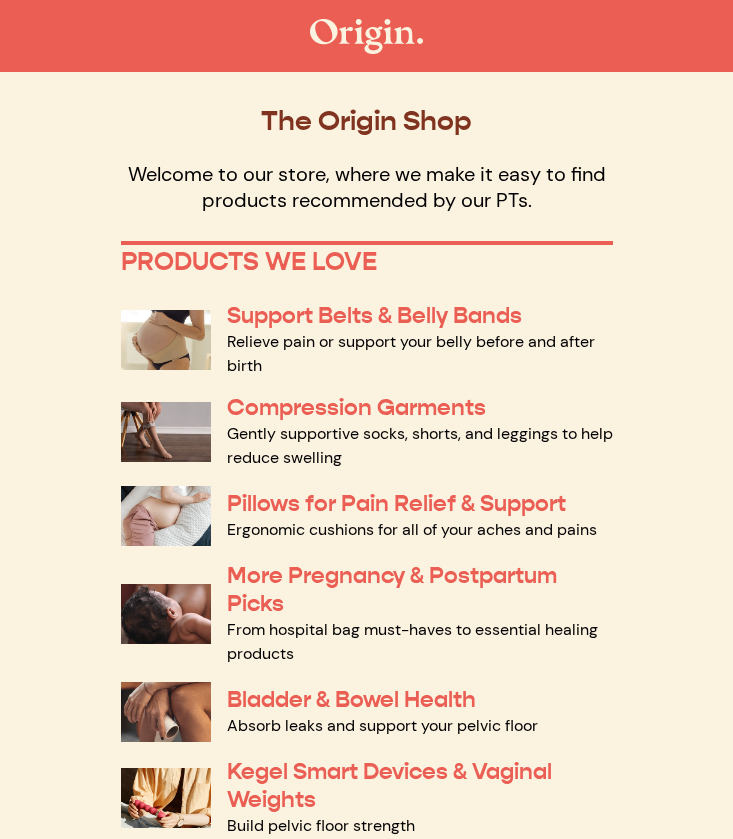 scroll, scrollTop: 149, scrollLeft: 0, axis: vertical 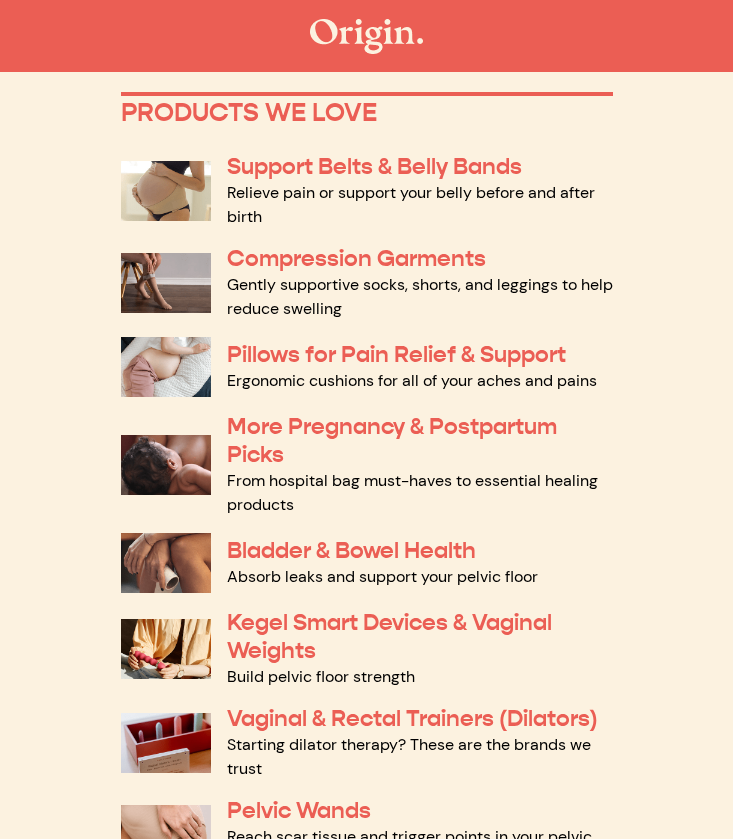 click on "Relieve pain or support your belly before and after birth" at bounding box center [411, 204] 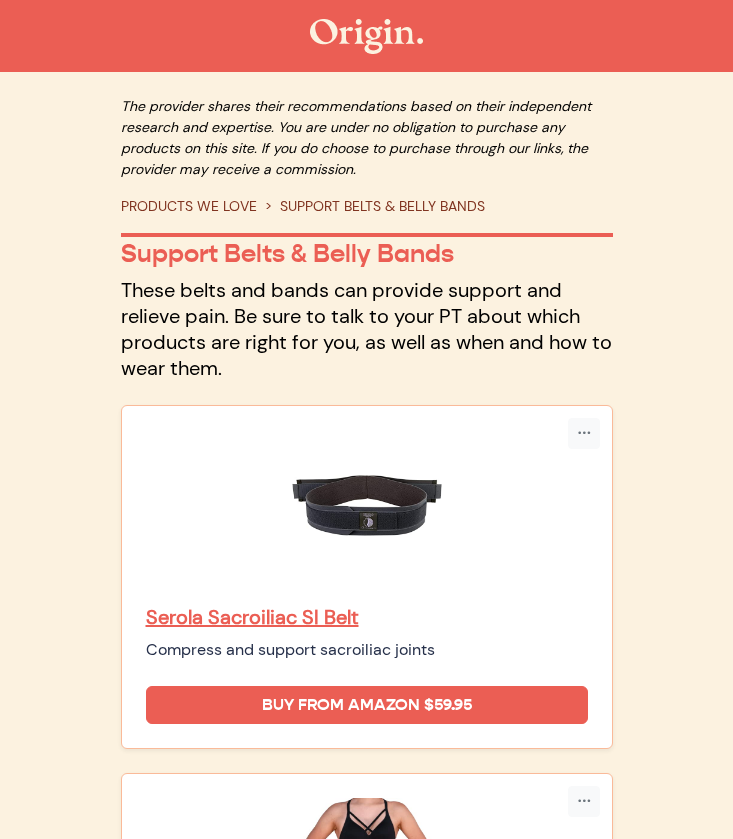 scroll, scrollTop: 0, scrollLeft: 0, axis: both 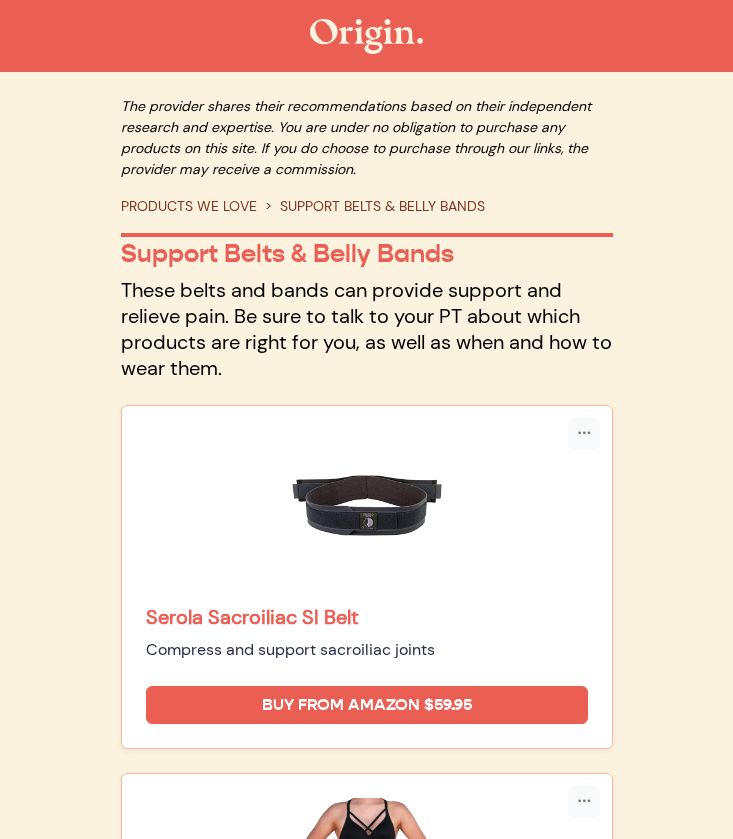 click on "Serola Sacroiliac SI Belt" at bounding box center (367, 617) 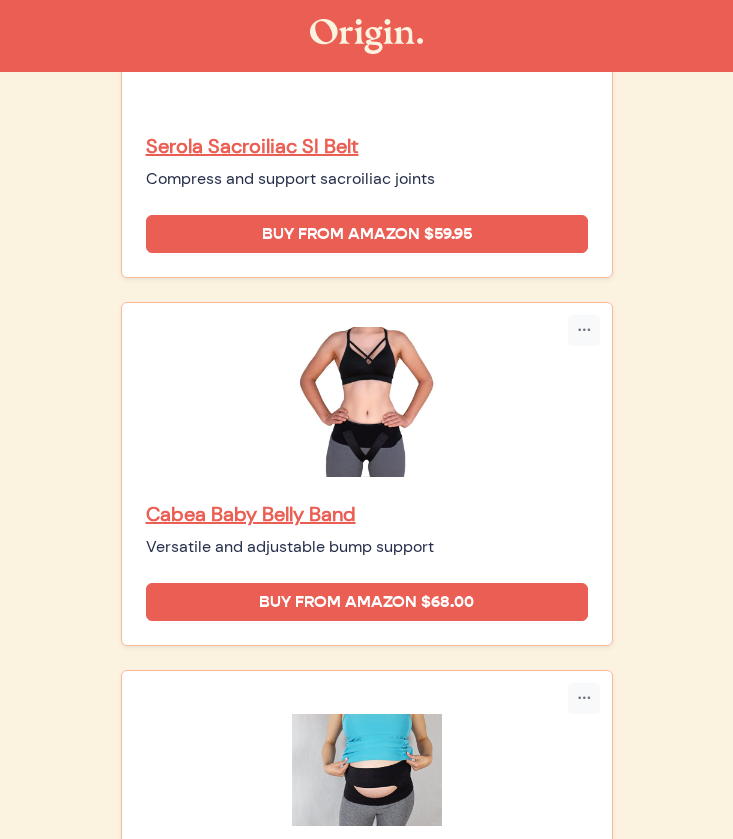 scroll, scrollTop: 553, scrollLeft: 0, axis: vertical 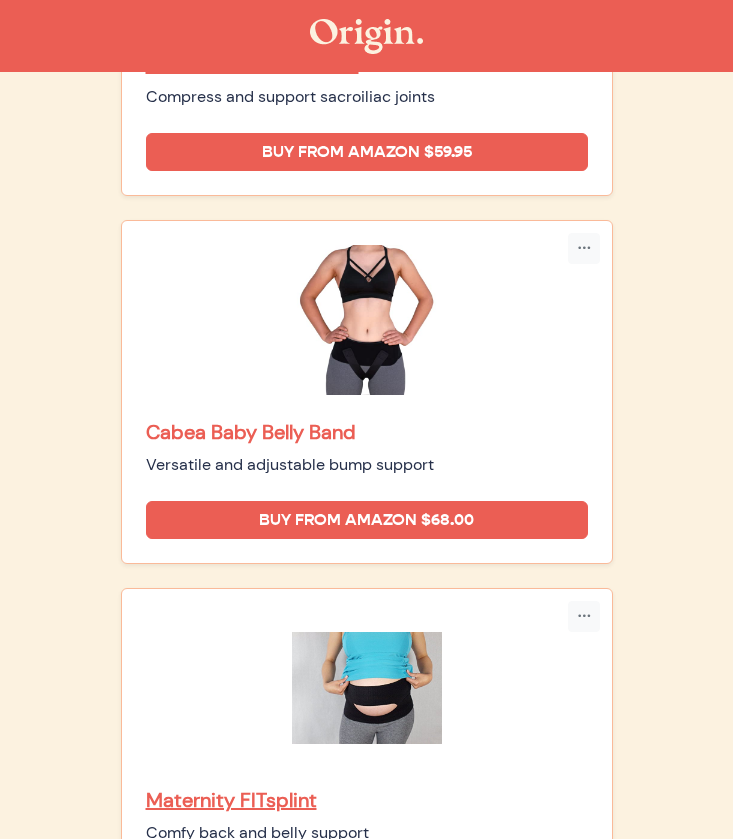 click on "Cabea Baby Belly Band" at bounding box center (367, 432) 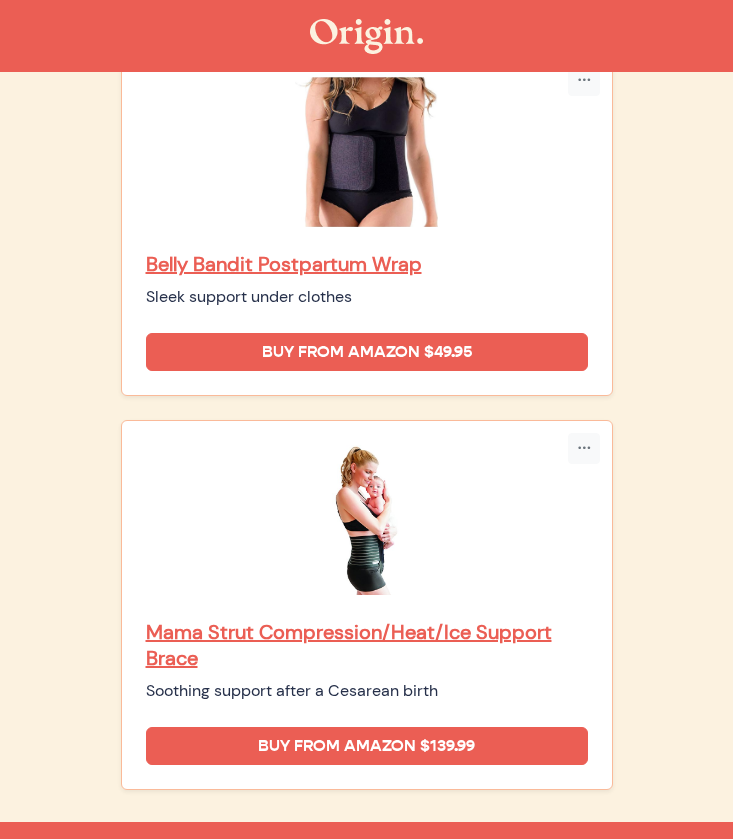 scroll, scrollTop: 1887, scrollLeft: 0, axis: vertical 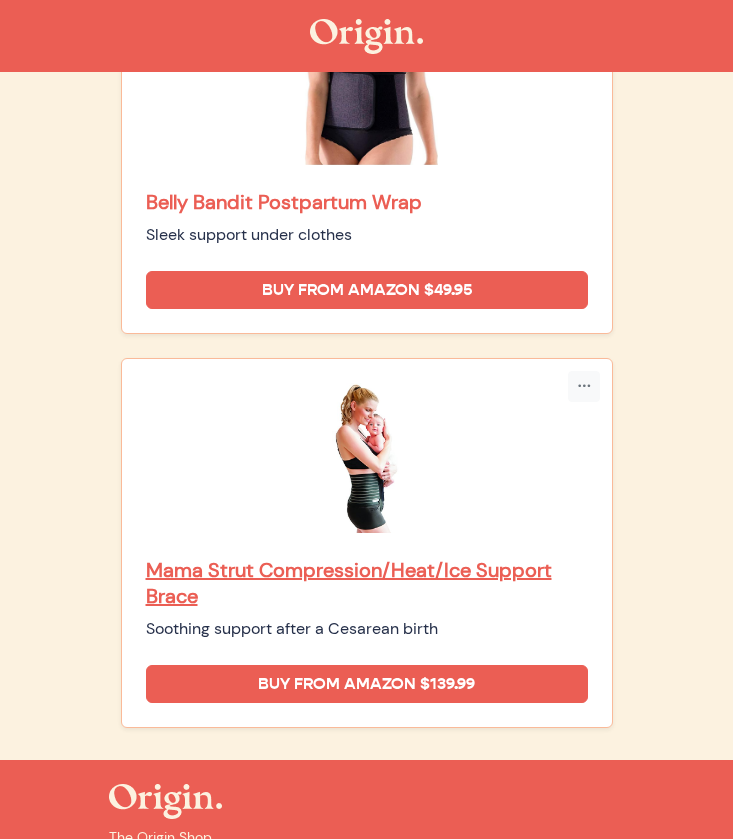 click on "Belly Bandit Postpartum Wrap" at bounding box center (367, 202) 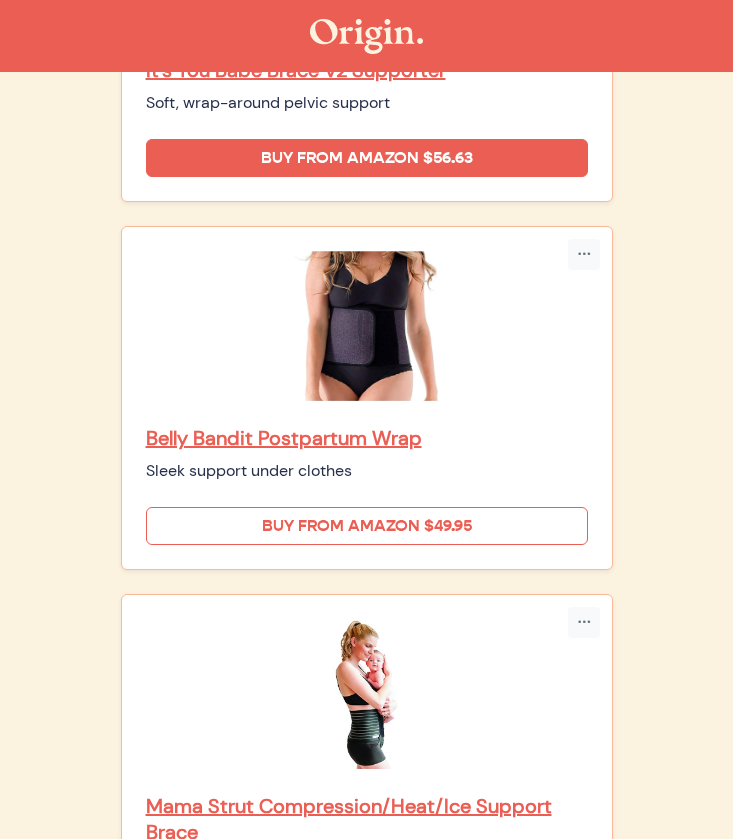 scroll, scrollTop: 1637, scrollLeft: 0, axis: vertical 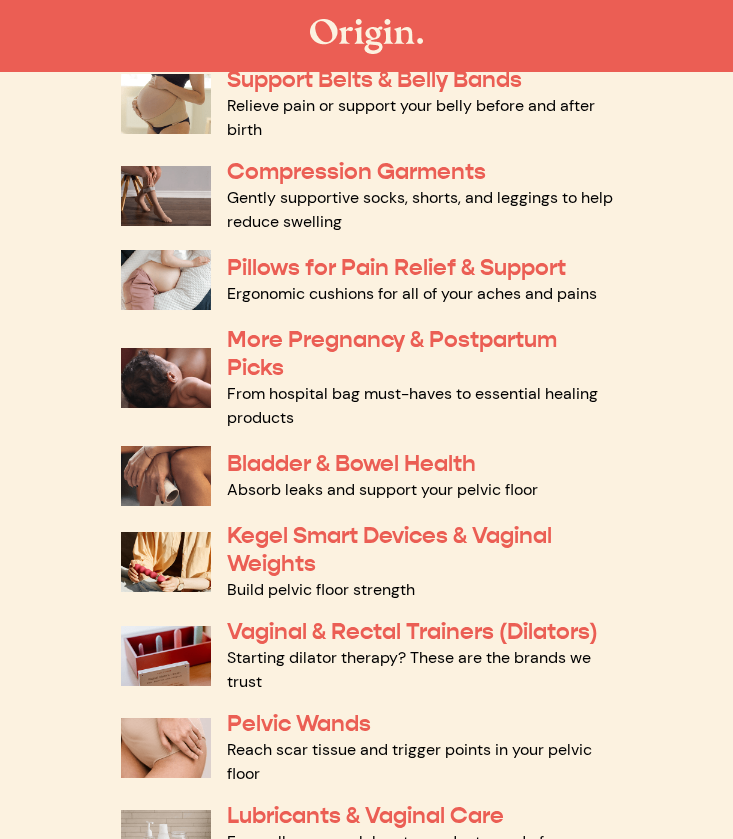 click on "Gently supportive socks, shorts, and leggings to help reduce swelling" at bounding box center (420, 209) 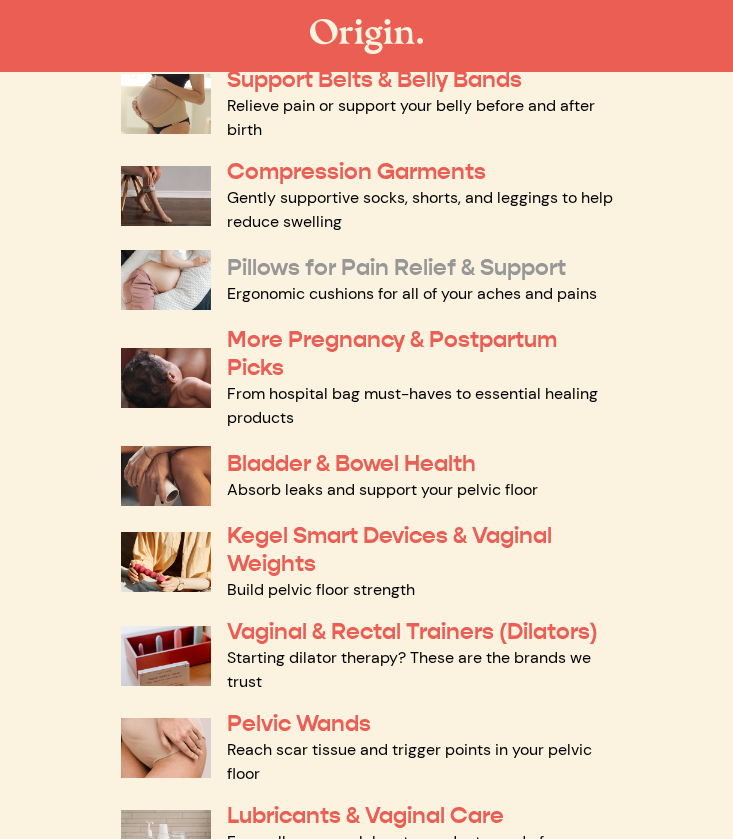 scroll, scrollTop: 263, scrollLeft: 0, axis: vertical 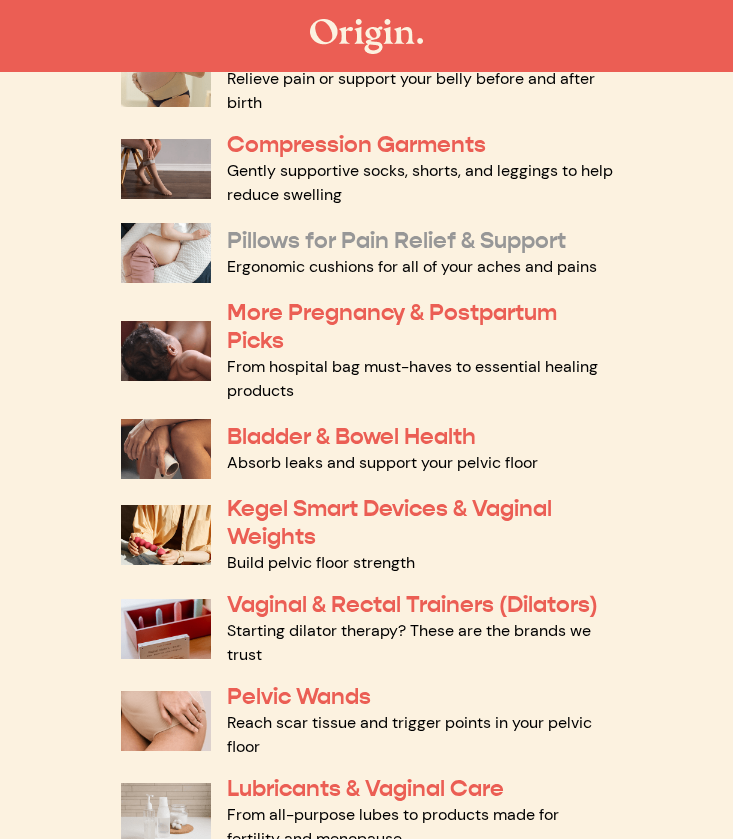 click on "Pillows for Pain Relief & Support" at bounding box center [396, 240] 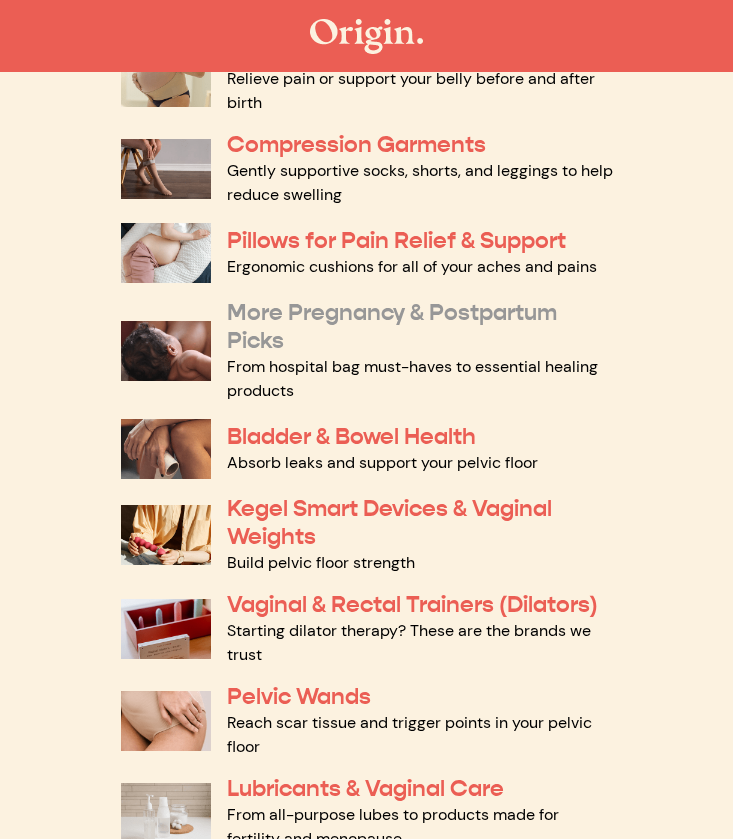 click on "More Pregnancy & Postpartum Picks" at bounding box center [392, 326] 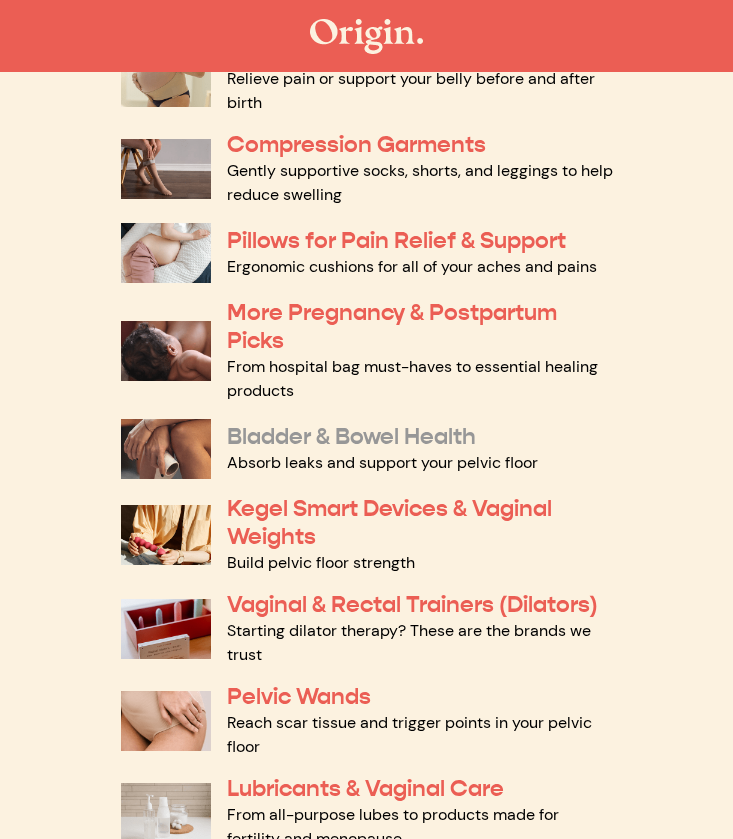 click on "Bladder & Bowel Health" at bounding box center [351, 436] 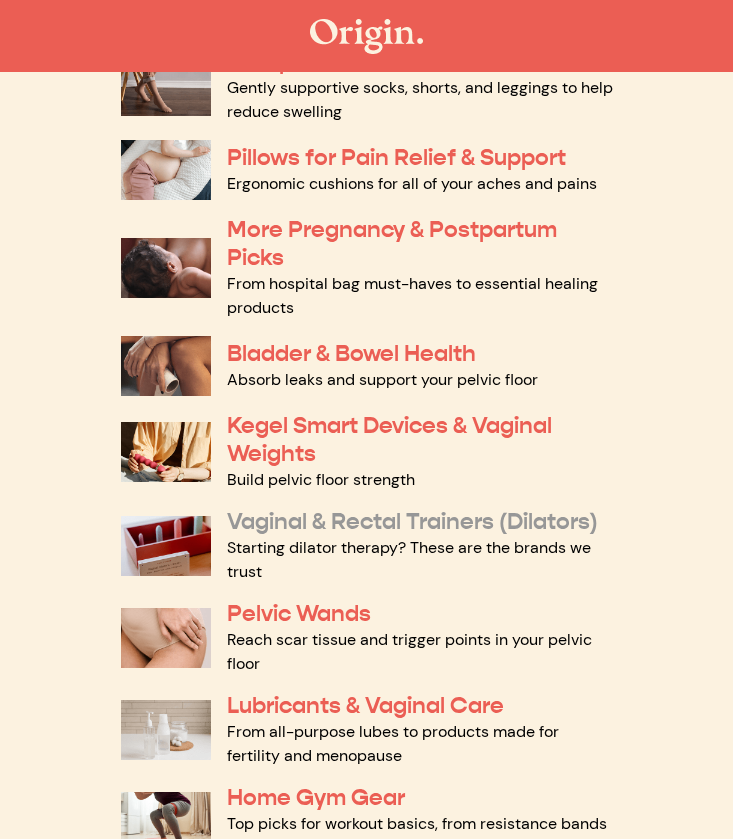 scroll, scrollTop: 350, scrollLeft: 0, axis: vertical 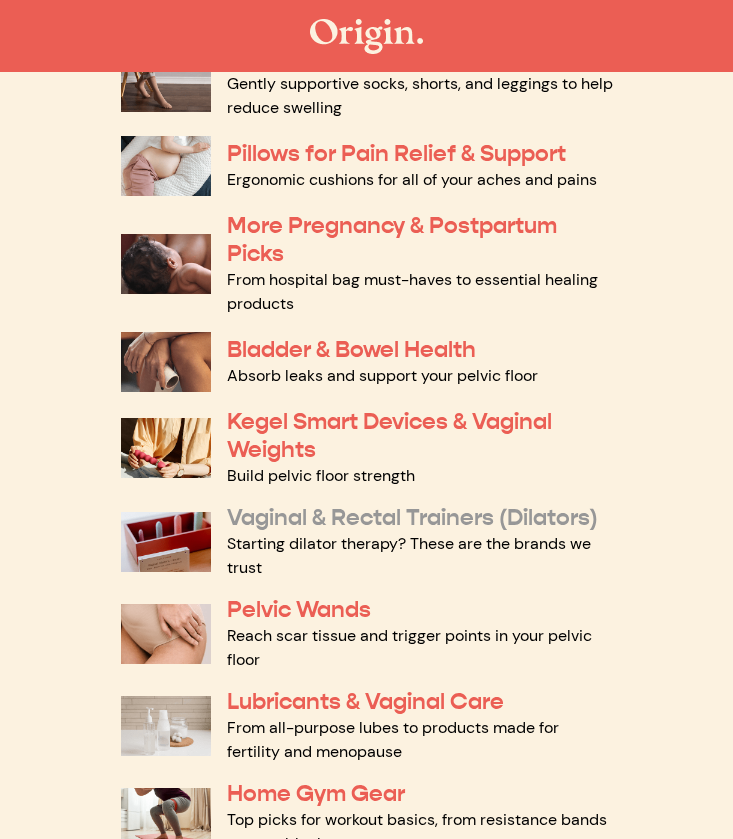 click on "Vaginal & Rectal Trainers (Dilators)" at bounding box center [412, 517] 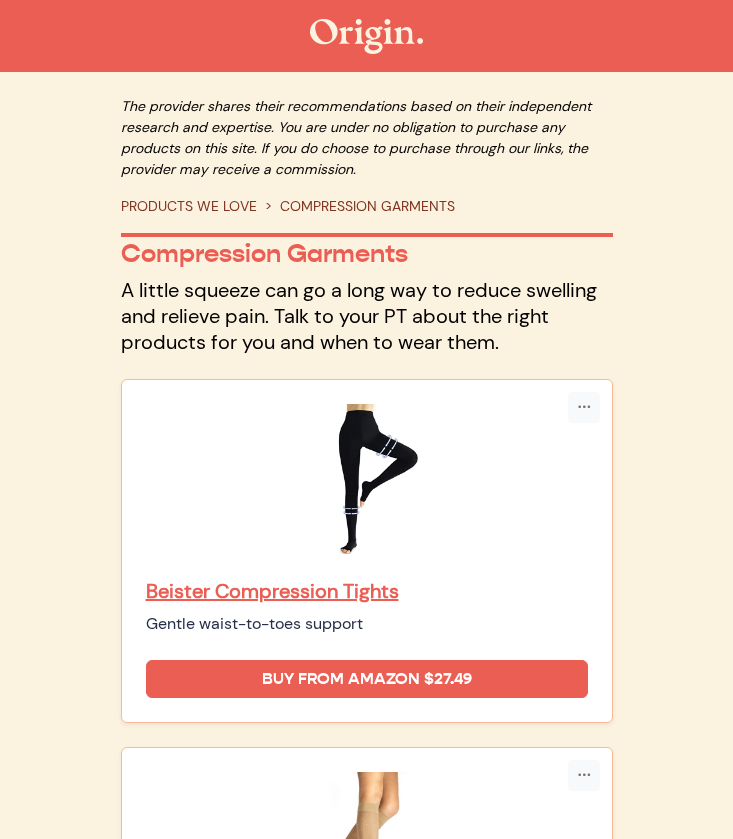 scroll, scrollTop: 0, scrollLeft: 0, axis: both 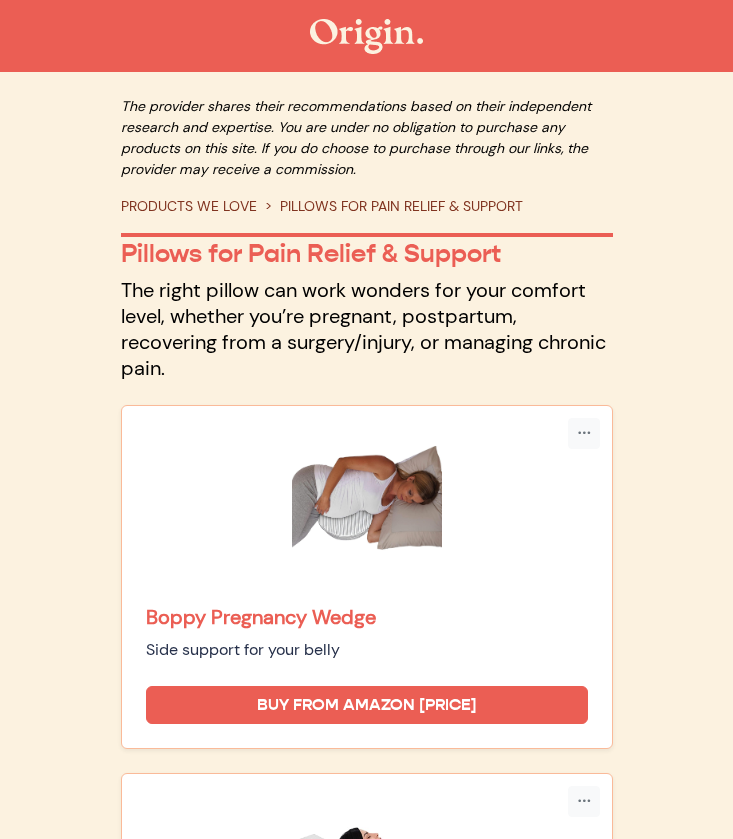 click on "Boppy Pregnancy Wedge" at bounding box center [367, 617] 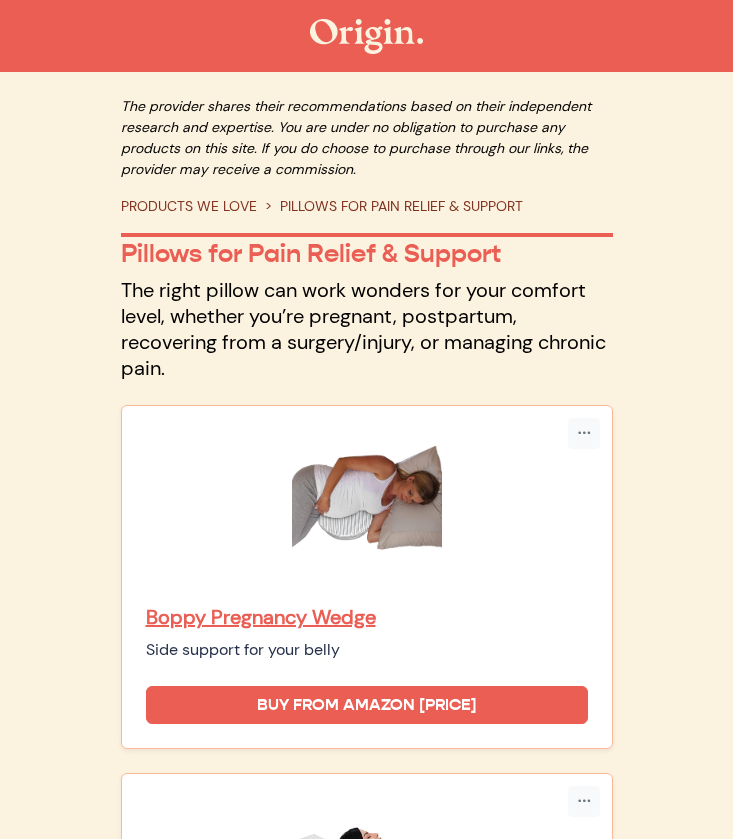 scroll, scrollTop: 0, scrollLeft: 0, axis: both 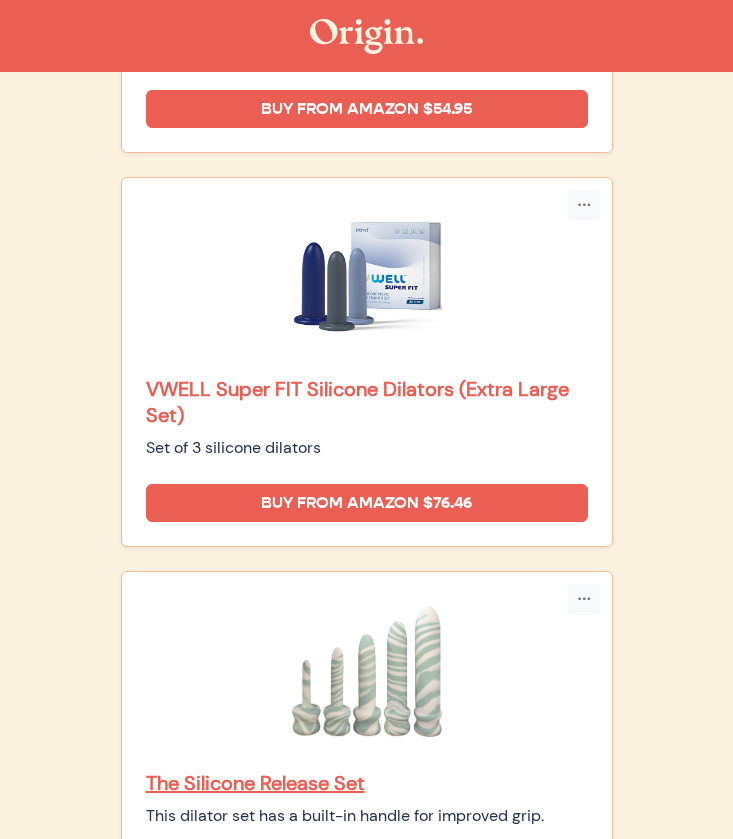 click on "VWELL Super FIT Silicone Dilators (Extra Large Set)" at bounding box center (367, 402) 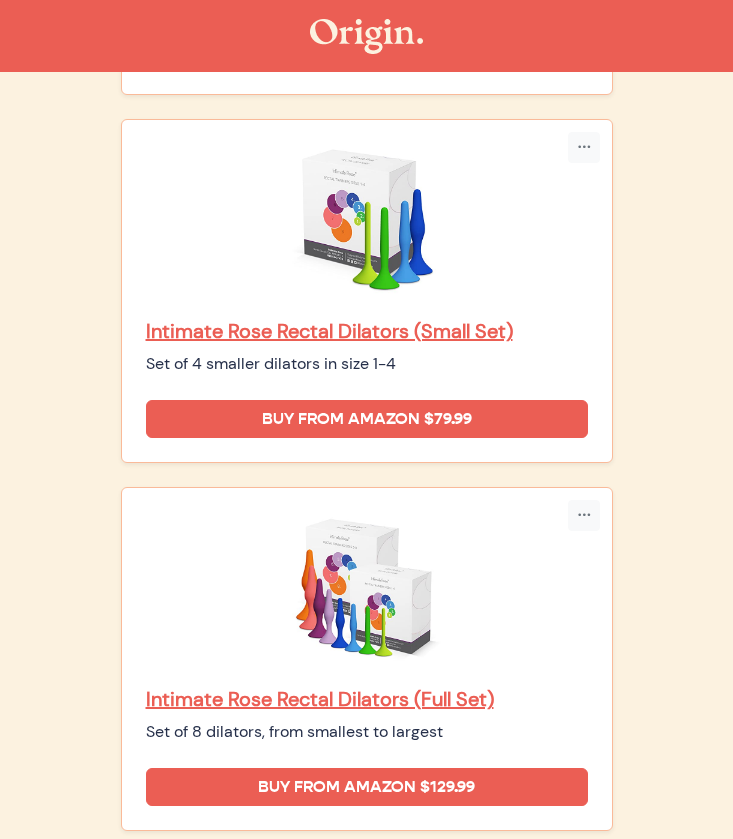 scroll, scrollTop: 3331, scrollLeft: 0, axis: vertical 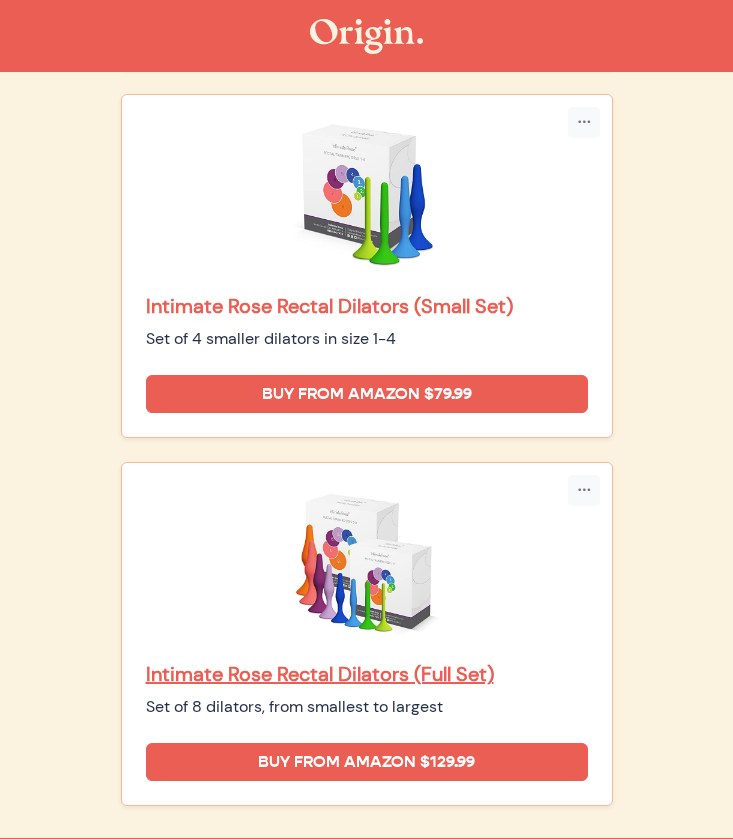 click on "Intimate Rose Rectal Dilators (Small Set)" at bounding box center [367, 306] 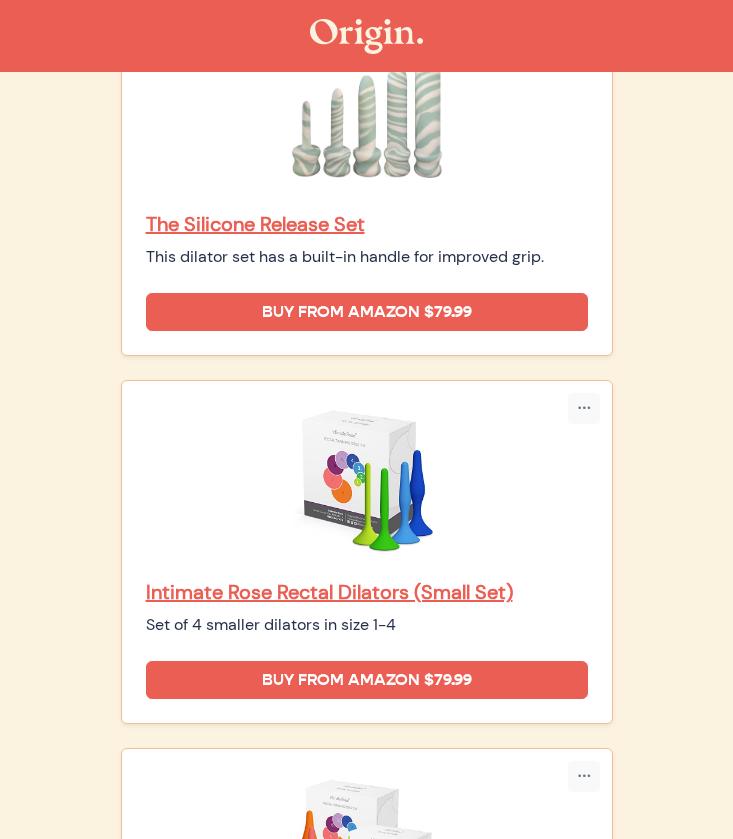 scroll, scrollTop: 2936, scrollLeft: 0, axis: vertical 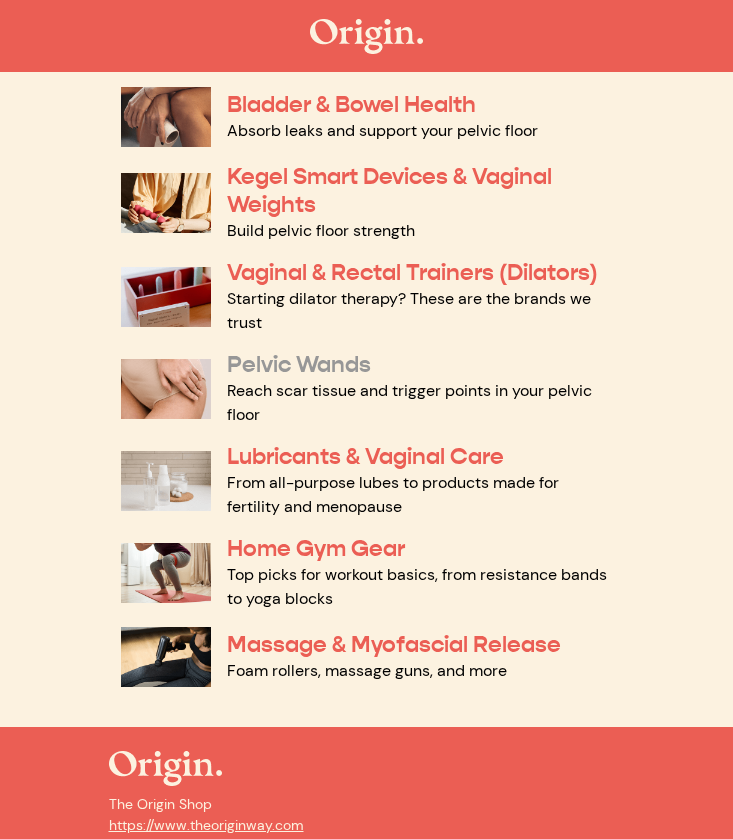 click on "Pelvic Wands" at bounding box center [299, 364] 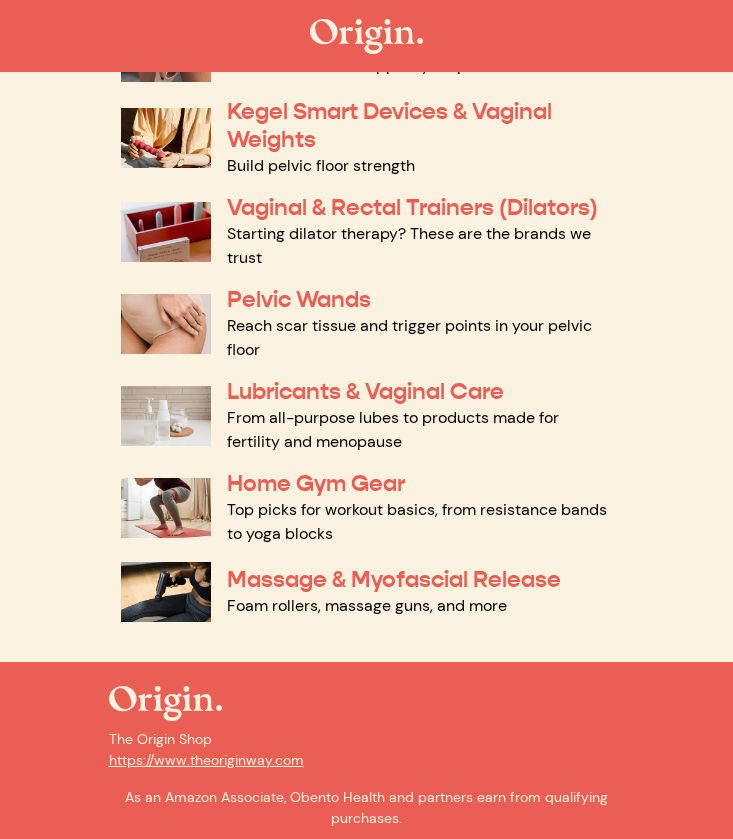 scroll, scrollTop: 664, scrollLeft: 0, axis: vertical 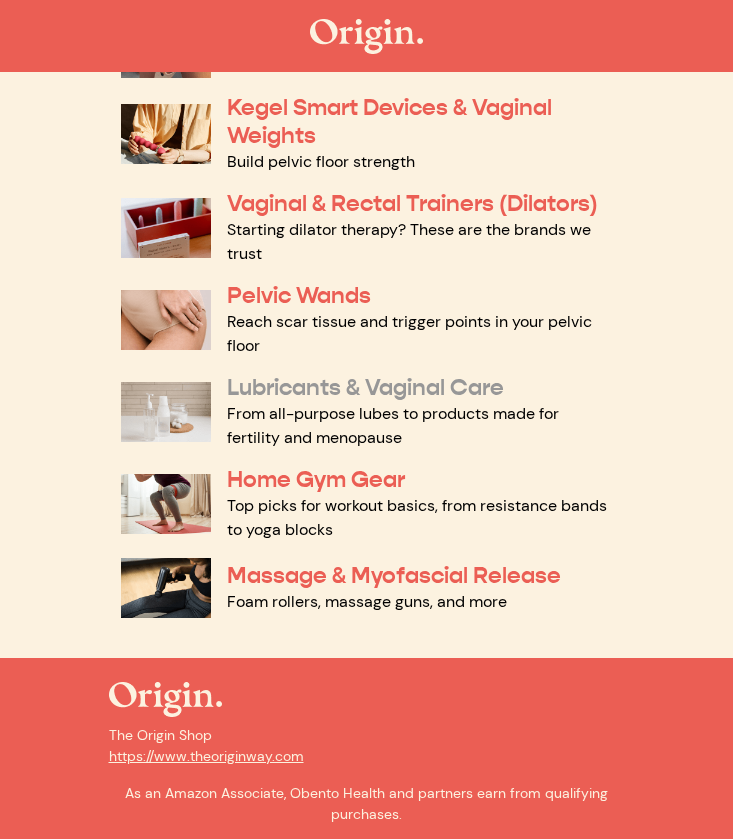 click on "Lubricants & Vaginal Care" at bounding box center [365, 387] 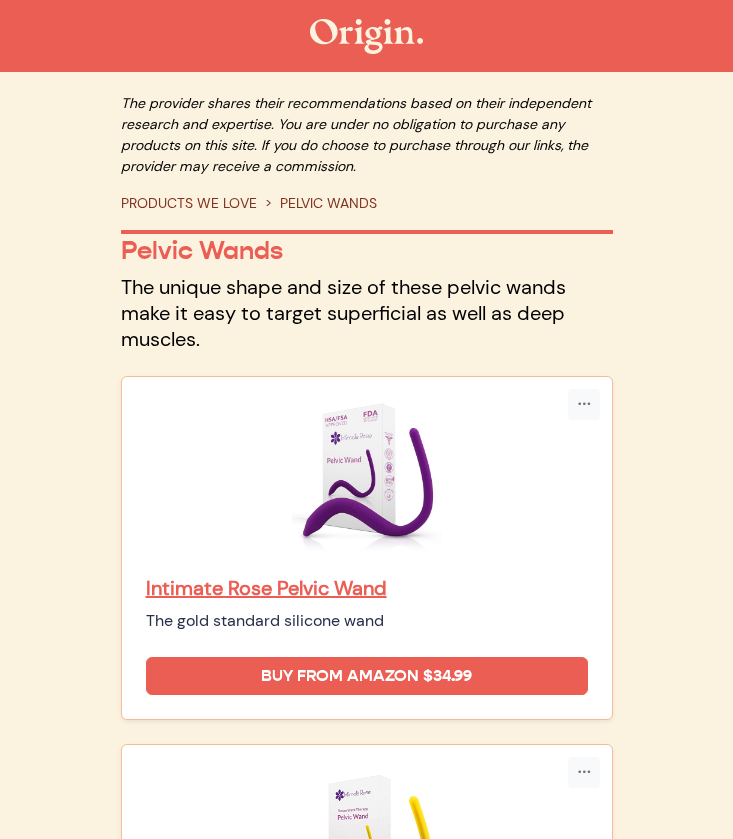 scroll, scrollTop: 5, scrollLeft: 0, axis: vertical 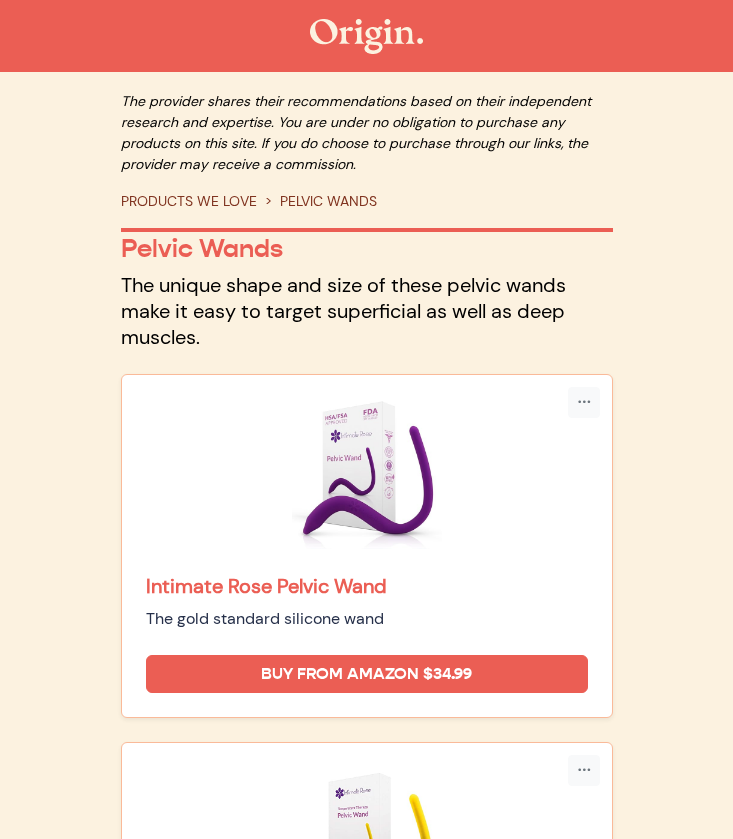 click on "Intimate Rose Pelvic Wand" at bounding box center (367, 586) 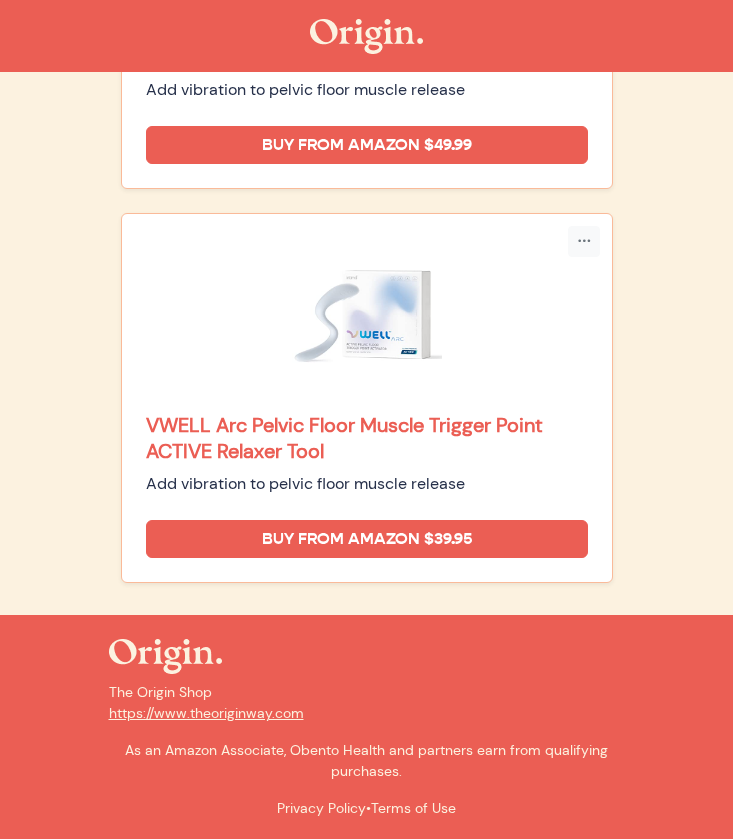 scroll, scrollTop: 1270, scrollLeft: 0, axis: vertical 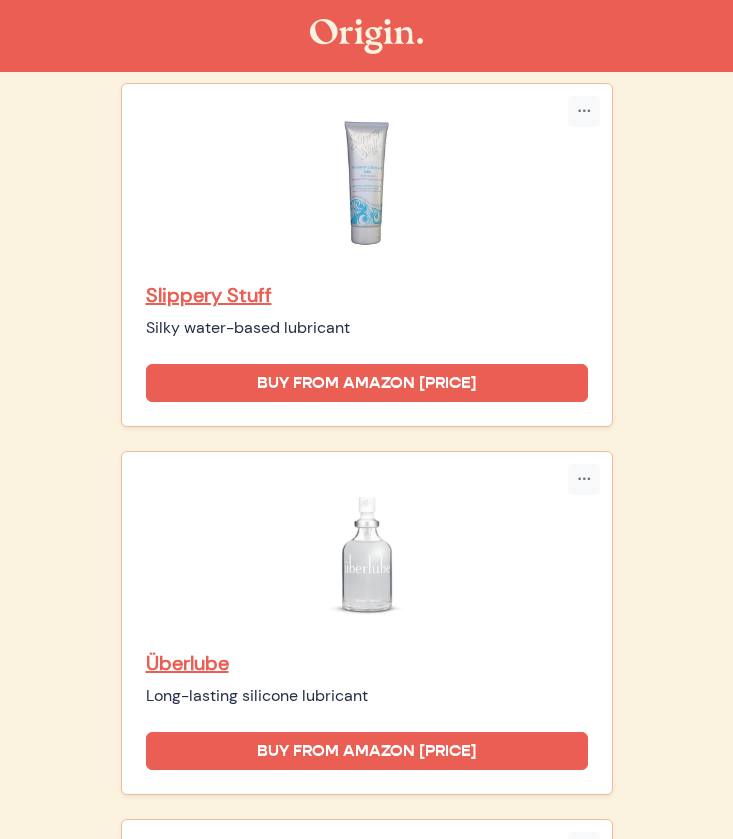 click on "Überlube
Long-lasting silicone lubricant" at bounding box center (367, 679) 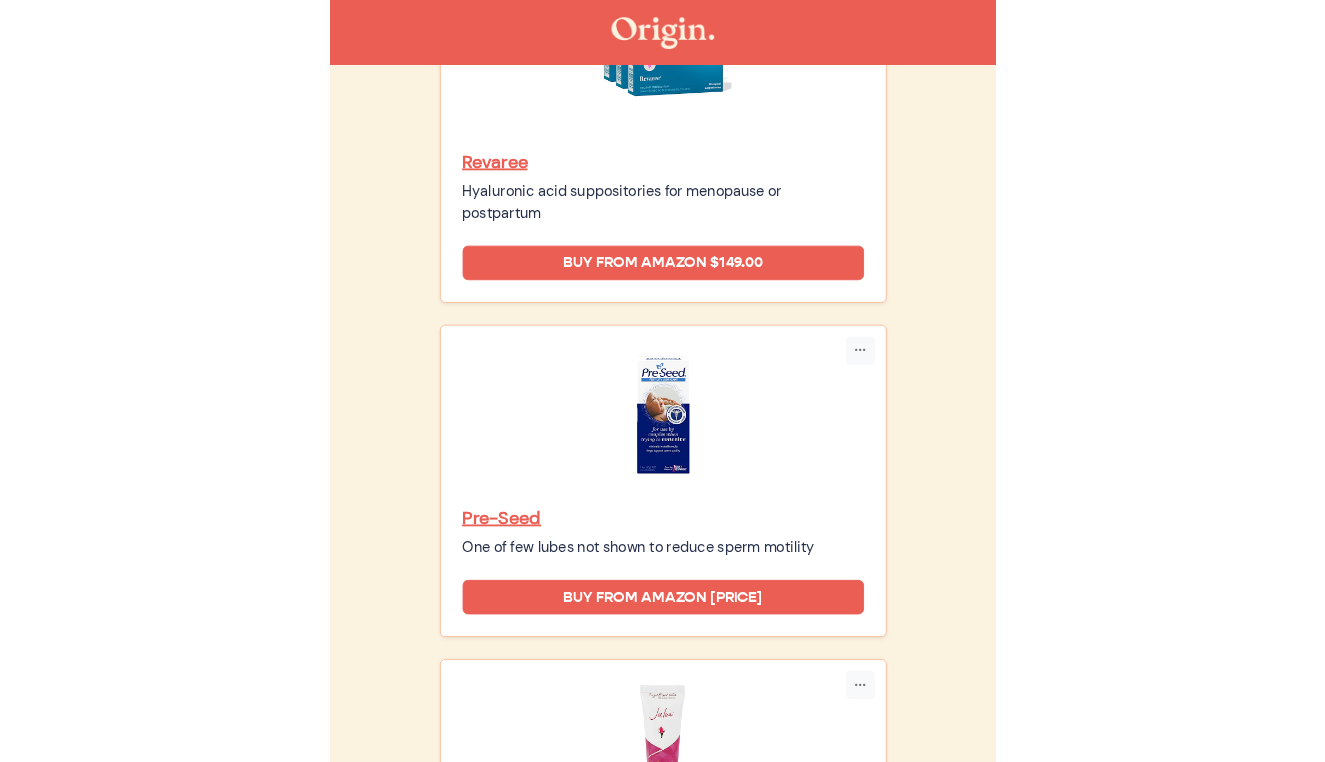 scroll, scrollTop: 1150, scrollLeft: 0, axis: vertical 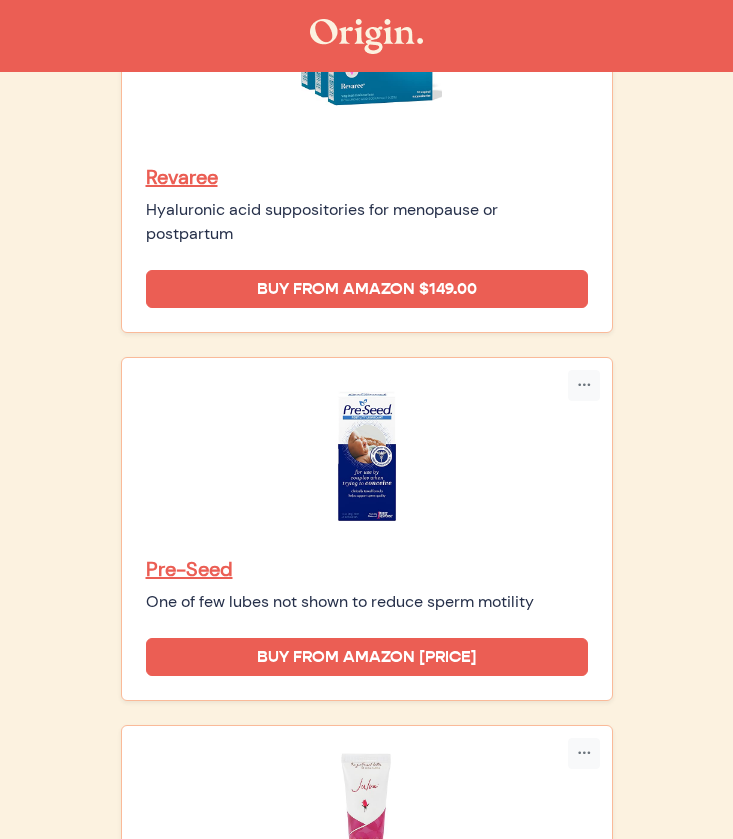 click on "Pre-Seed
One of few lubes not shown to reduce sperm motility" at bounding box center [367, 585] 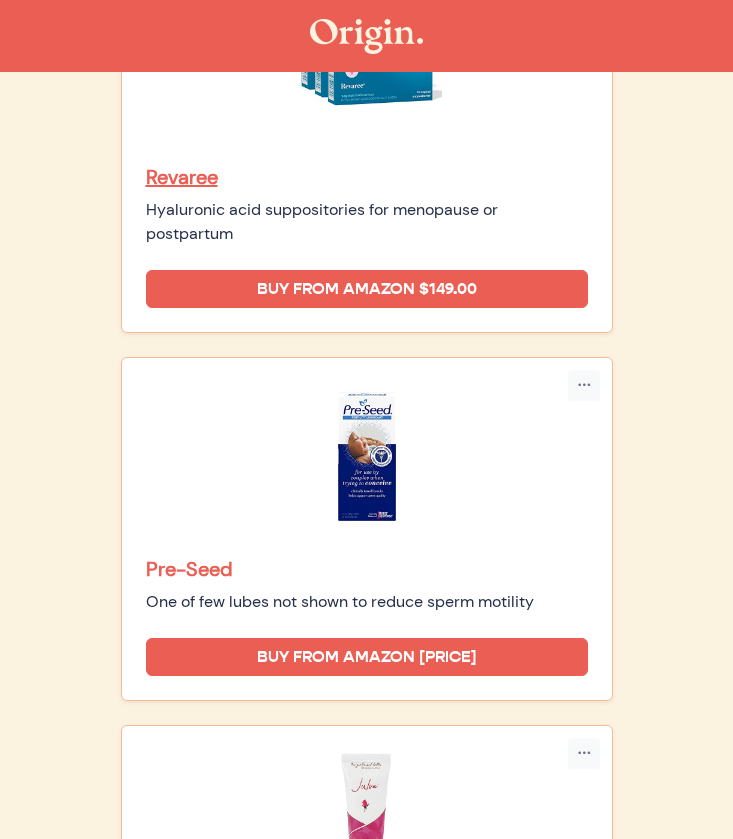 click on "Pre-Seed" at bounding box center [367, 569] 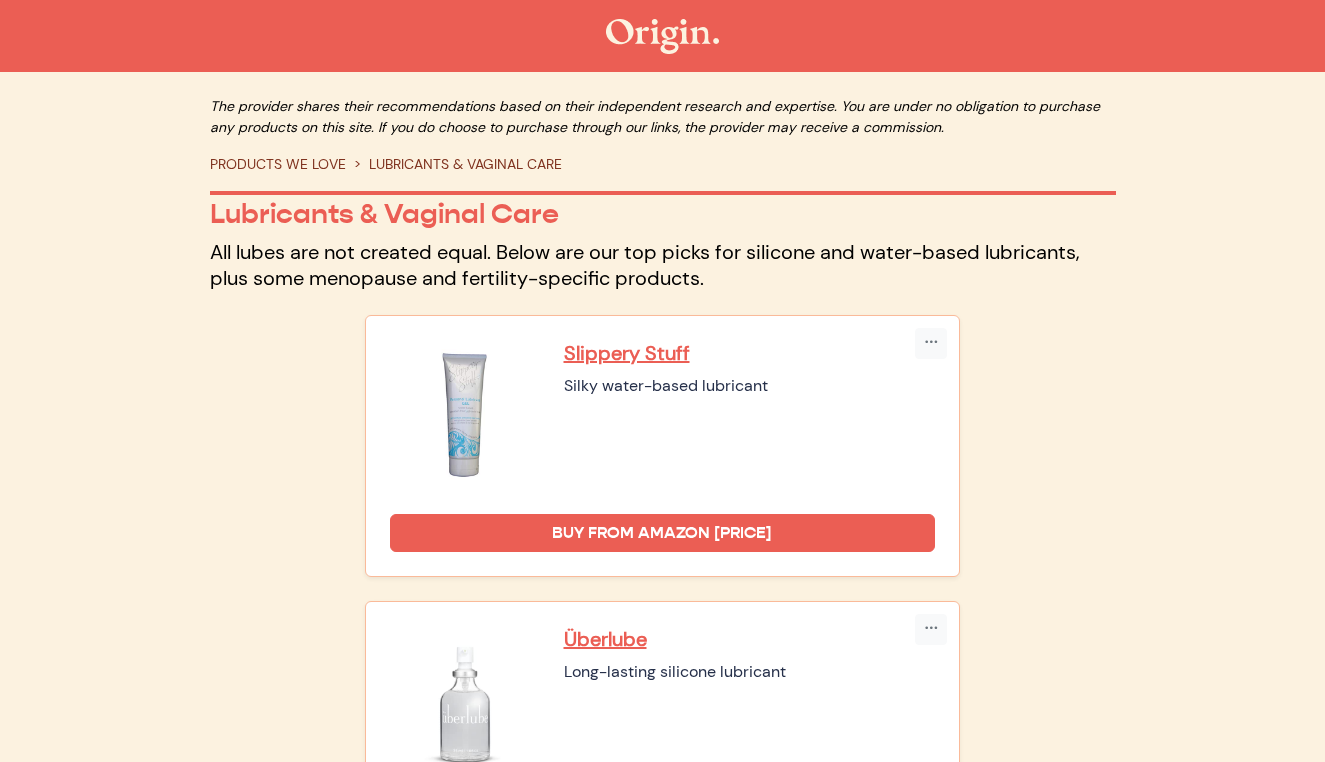 scroll, scrollTop: 0, scrollLeft: 0, axis: both 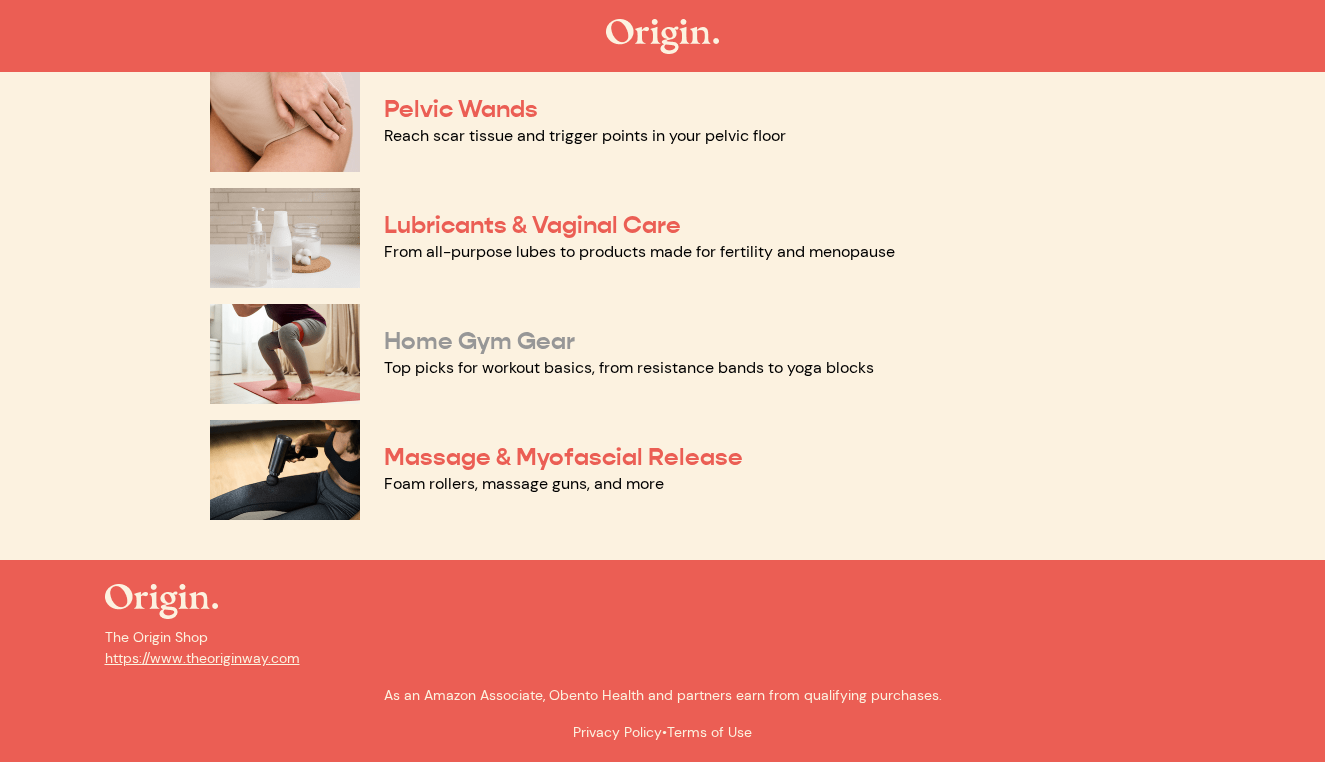 click on "Home Gym Gear" at bounding box center (479, 341) 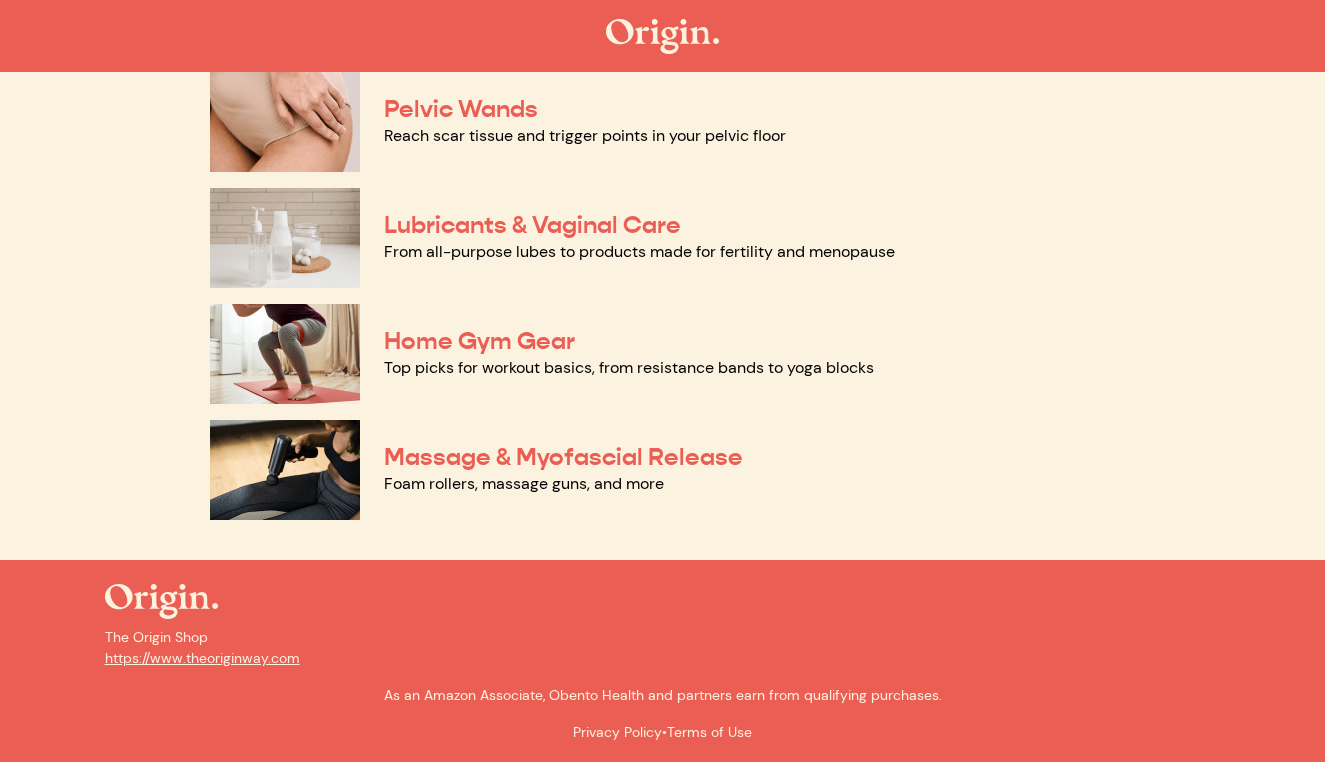 click on "Foam rollers, massage guns, and more" at bounding box center (524, 483) 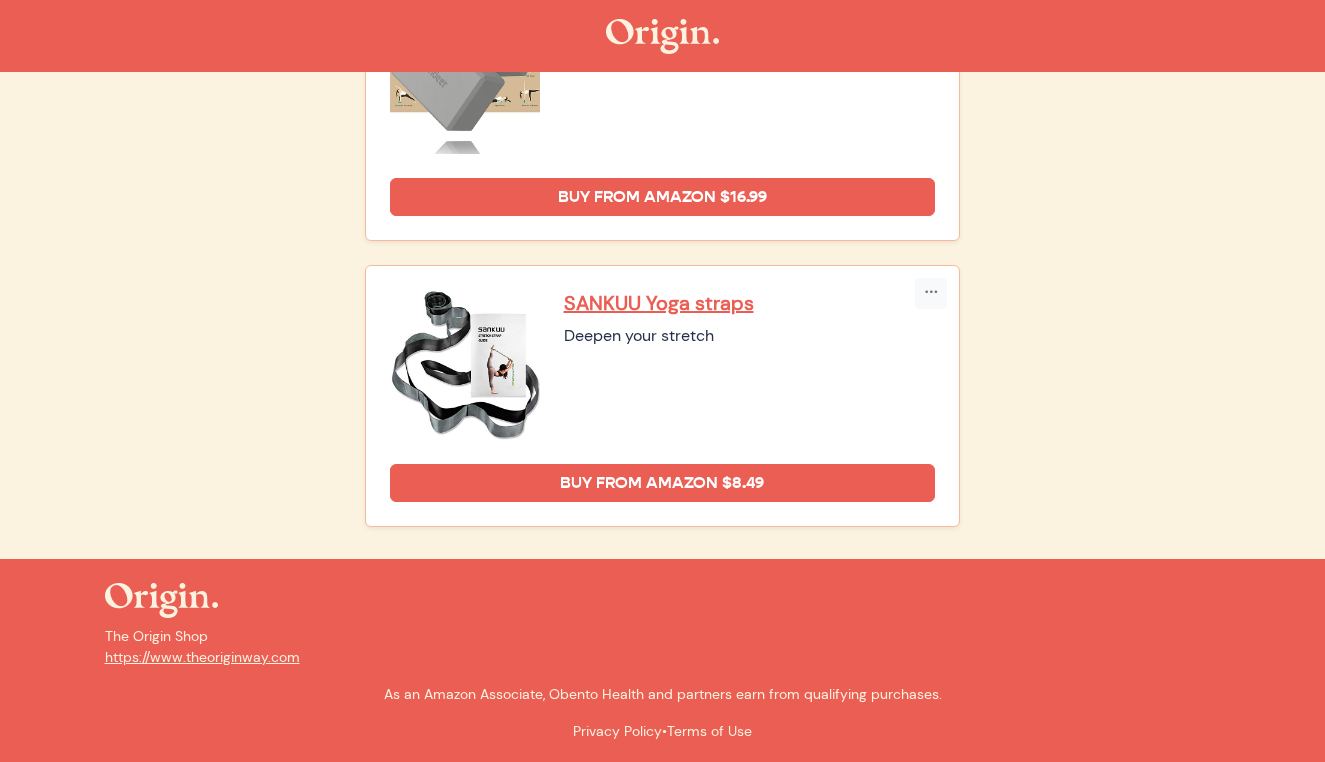 scroll, scrollTop: 1765, scrollLeft: 0, axis: vertical 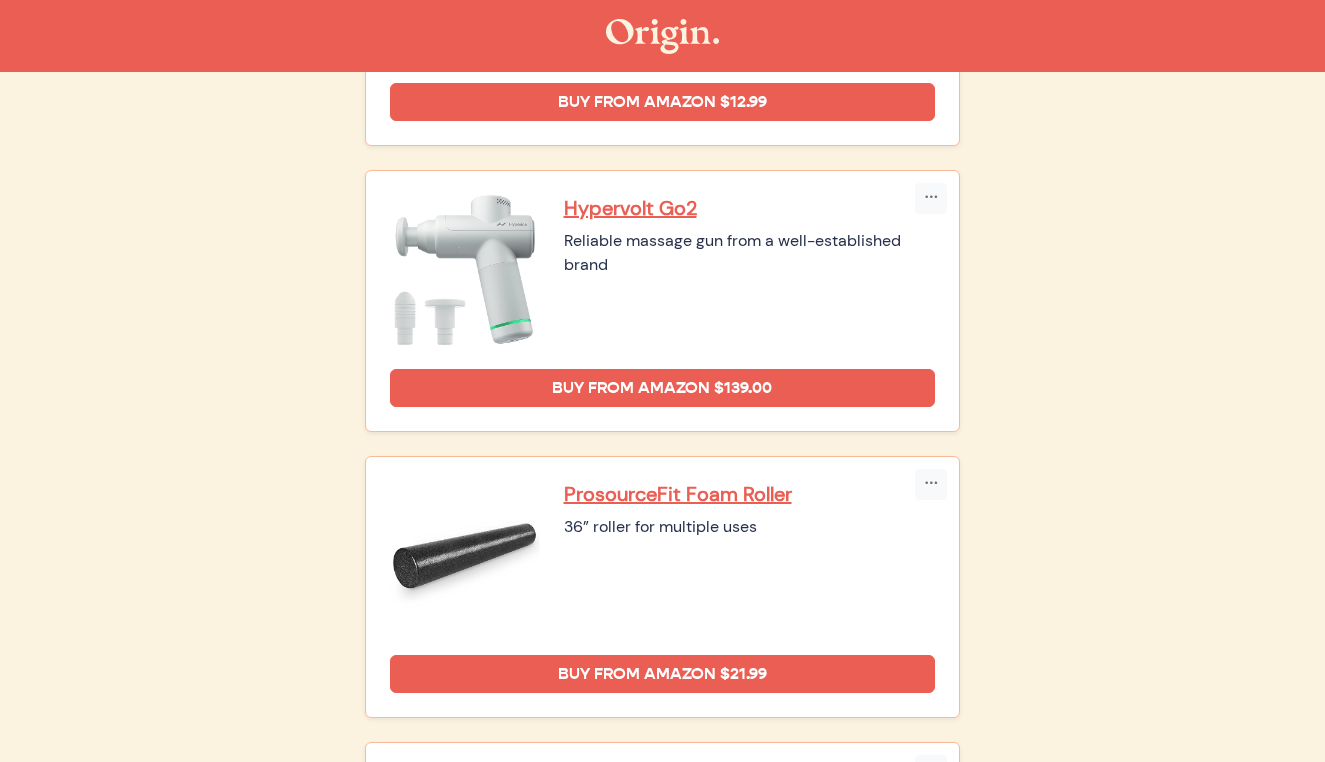 click at bounding box center [662, 36] 